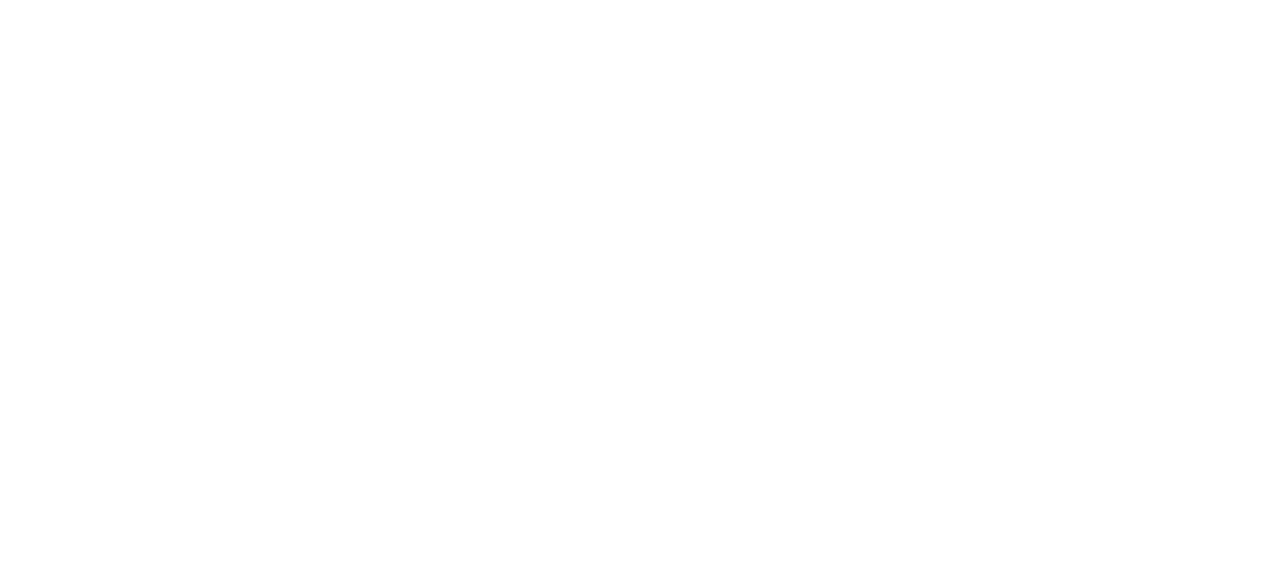 scroll, scrollTop: 0, scrollLeft: 0, axis: both 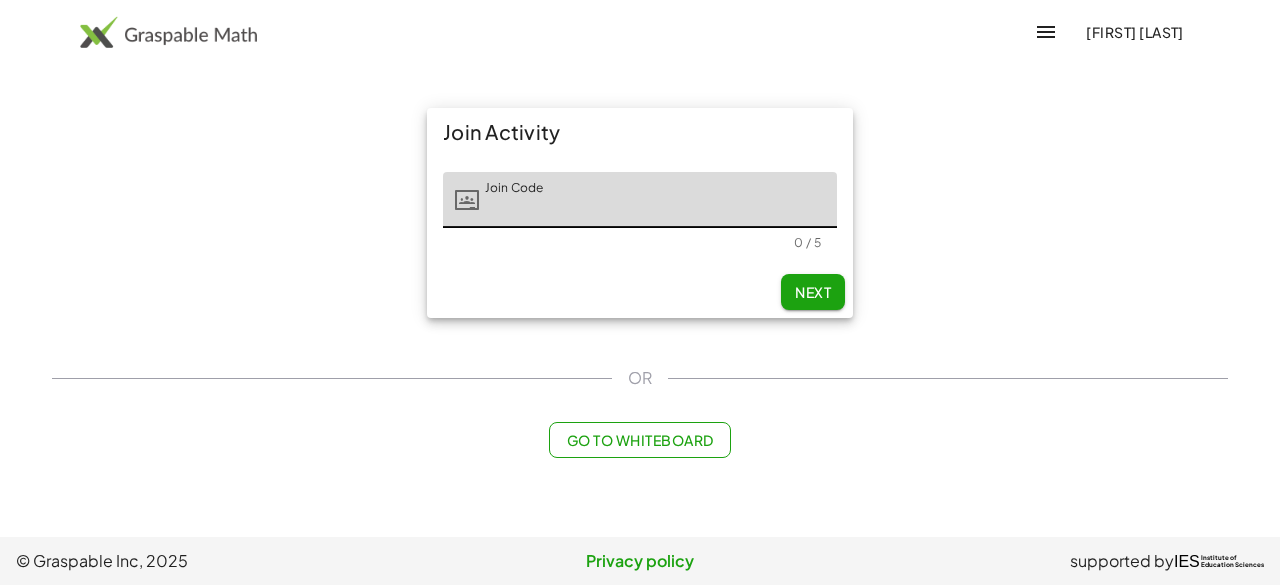 click on "Next" 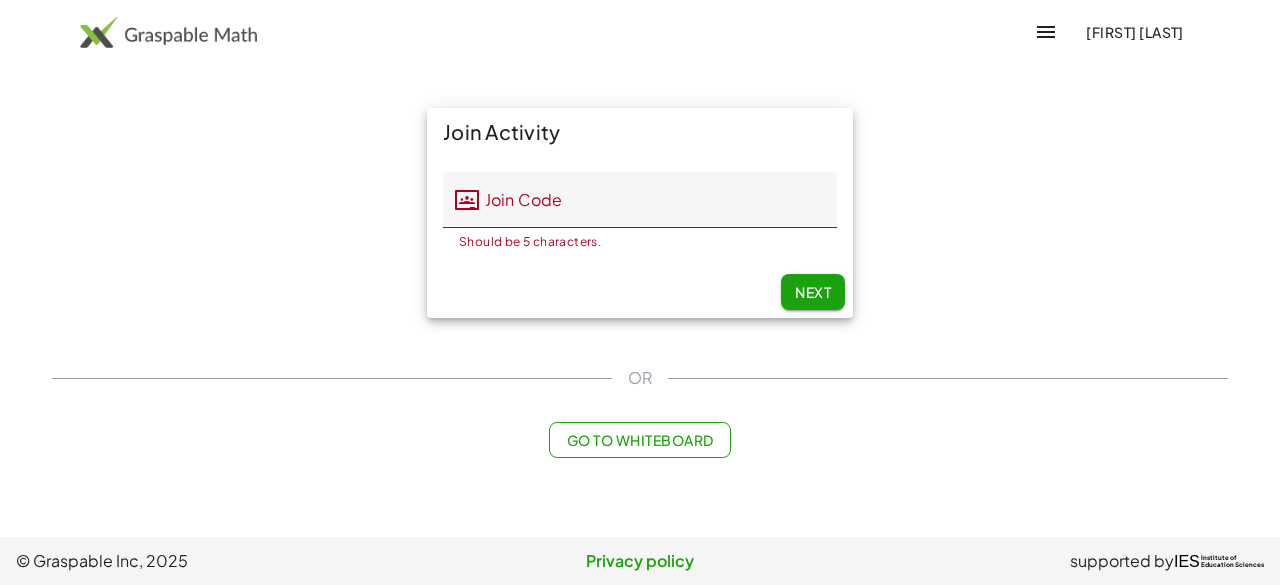 click on "Join Activity Join Code Join Code Should be 5 characters. 0 / 5 Next" at bounding box center (640, 213) 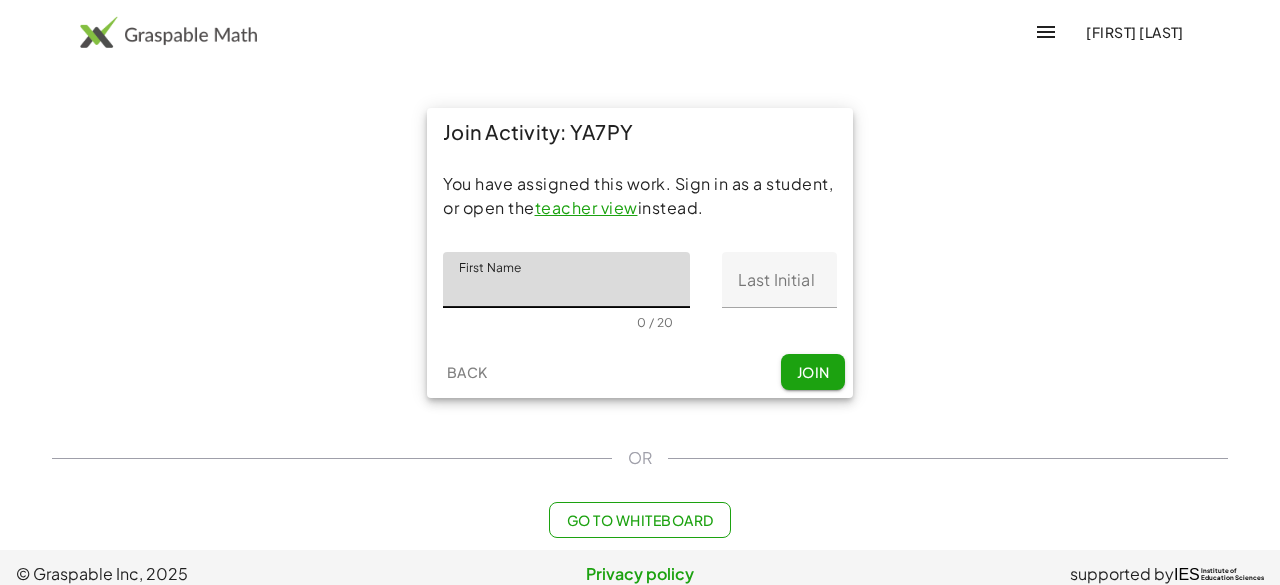 scroll, scrollTop: 0, scrollLeft: 0, axis: both 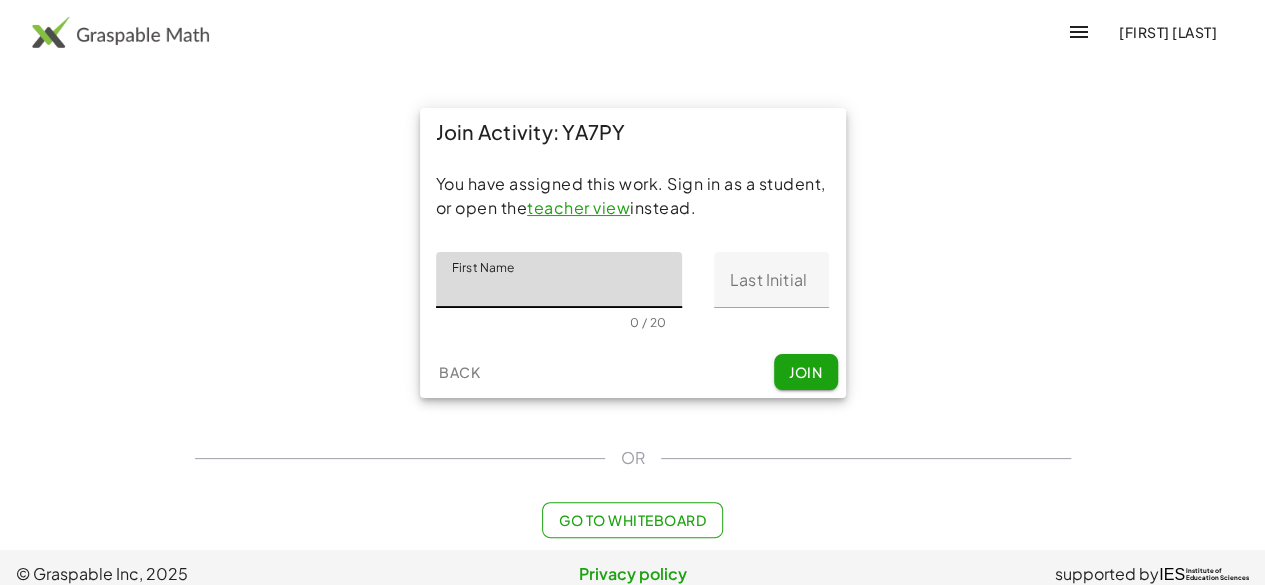 click on "[FIRST] [LAST]" 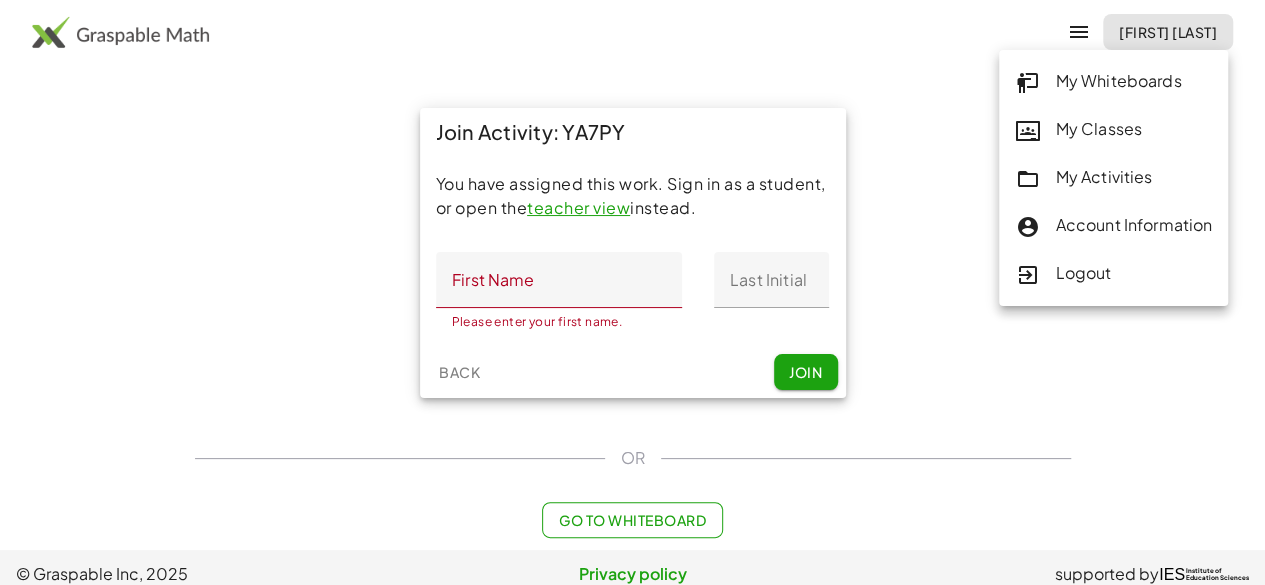 click on "My Whiteboards" 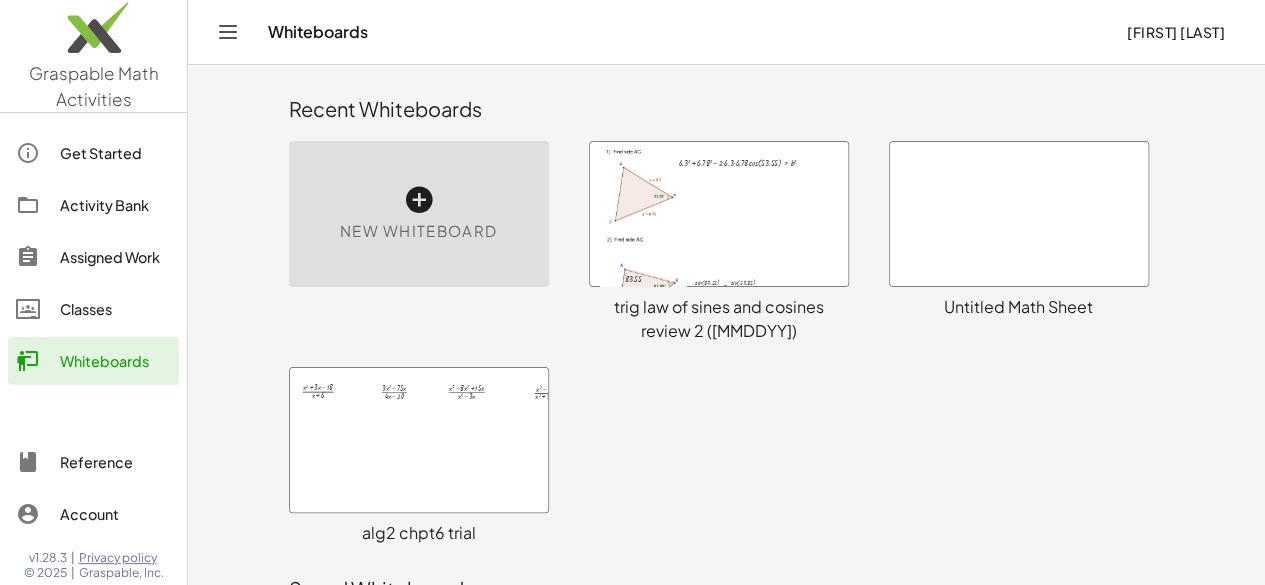 click on "Activity Bank" 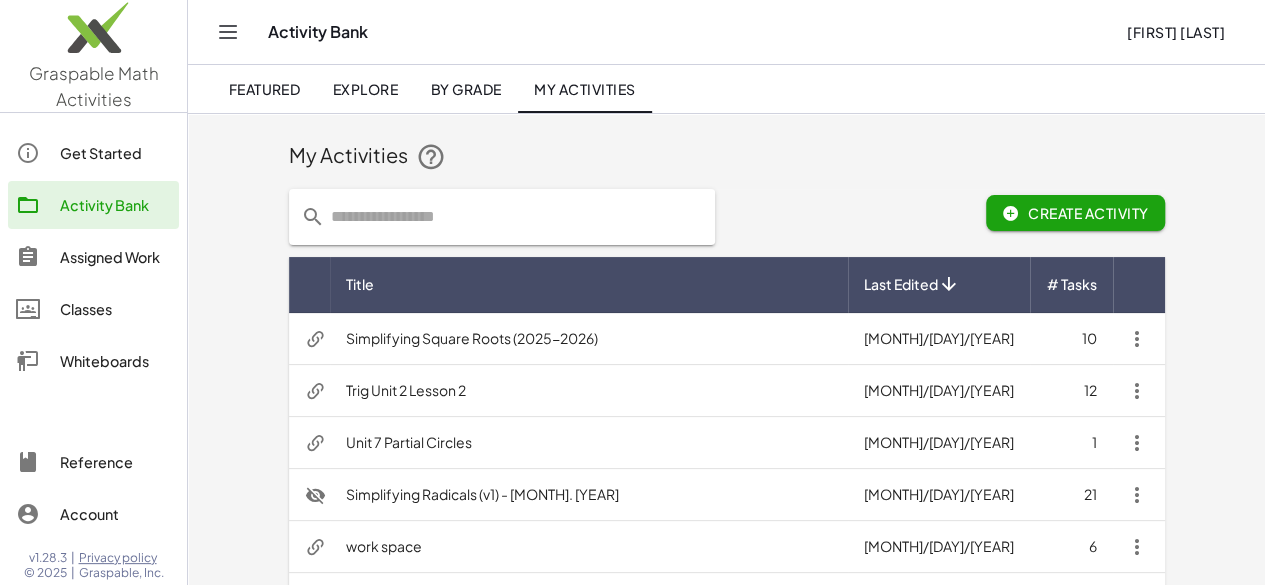 click on "Simplifying Square Roots (2025-2026)" at bounding box center [589, 339] 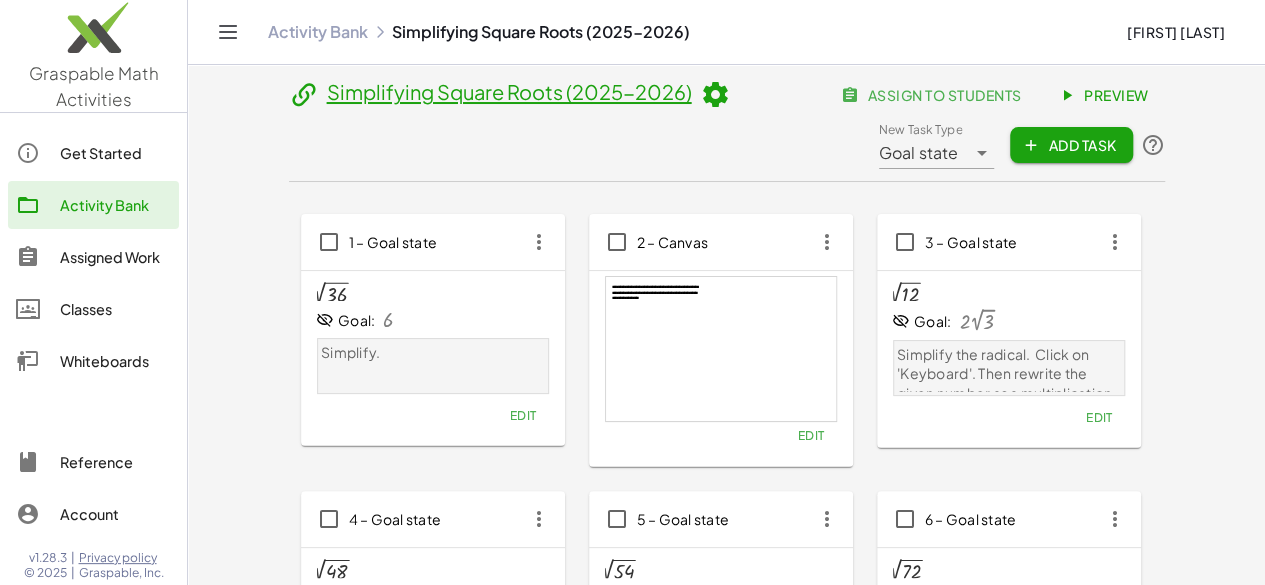 click on "assign to students" 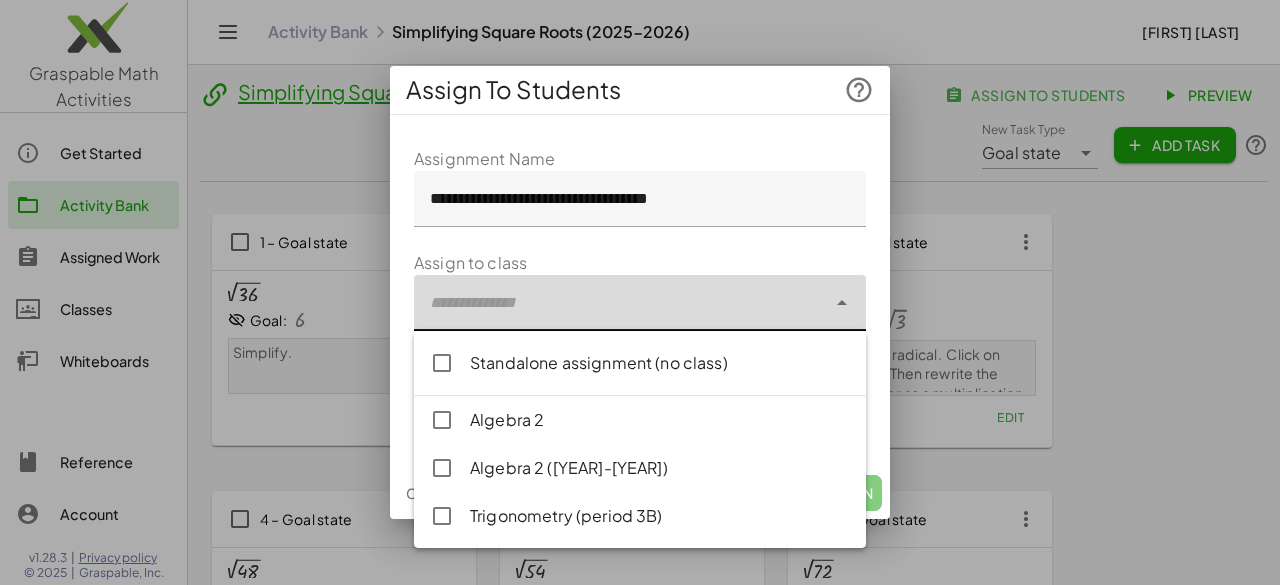 click 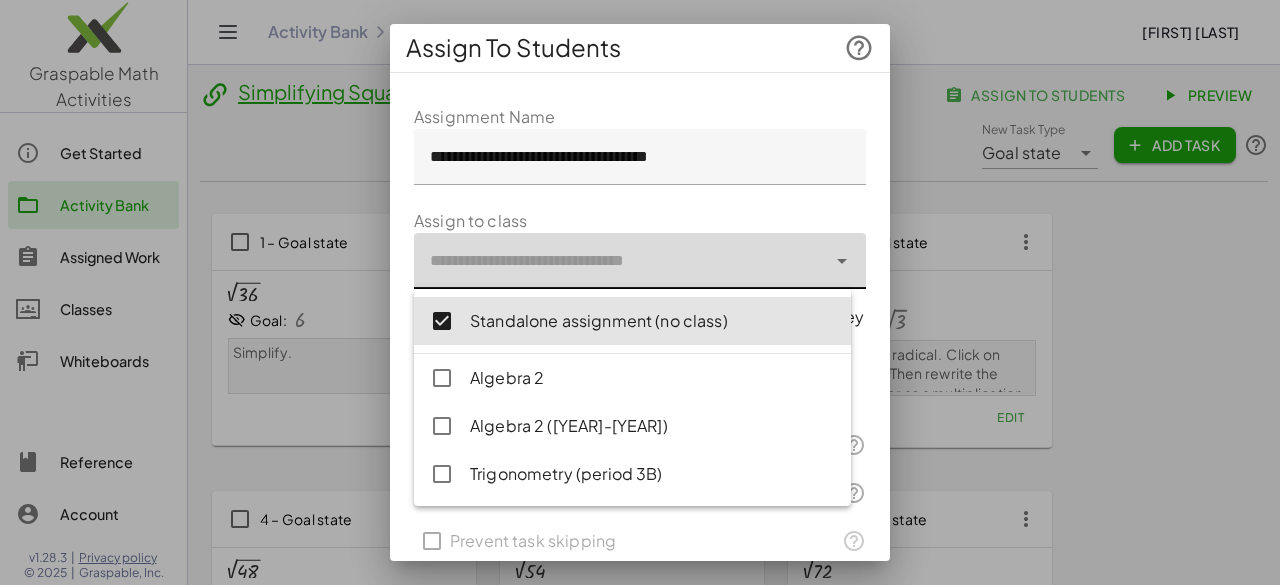 click 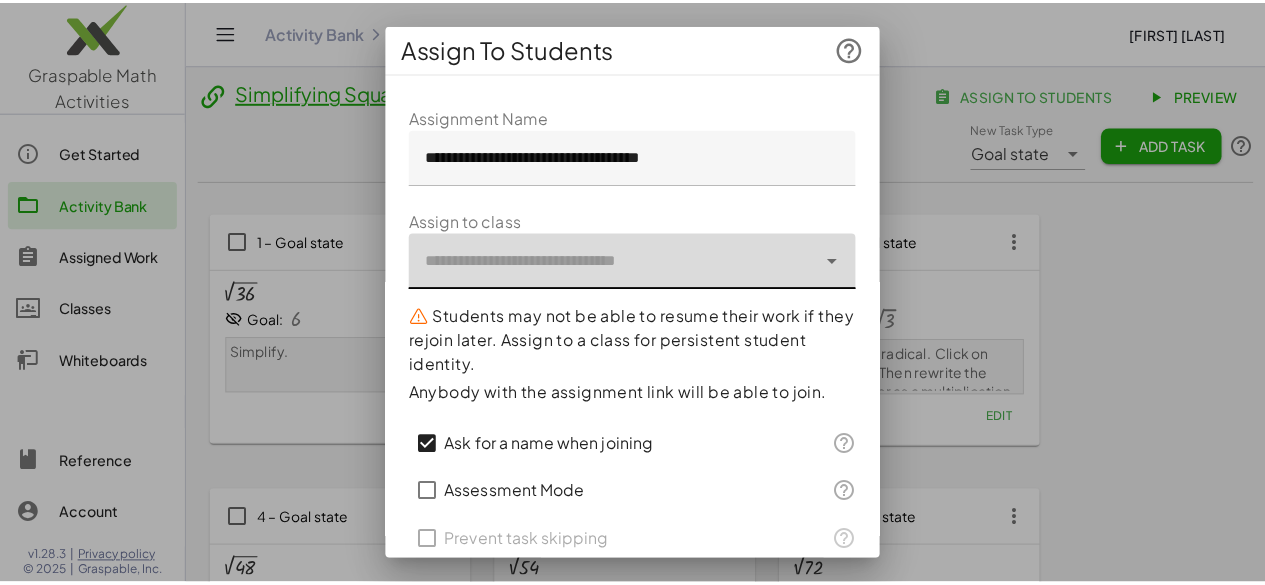 scroll, scrollTop: 79, scrollLeft: 0, axis: vertical 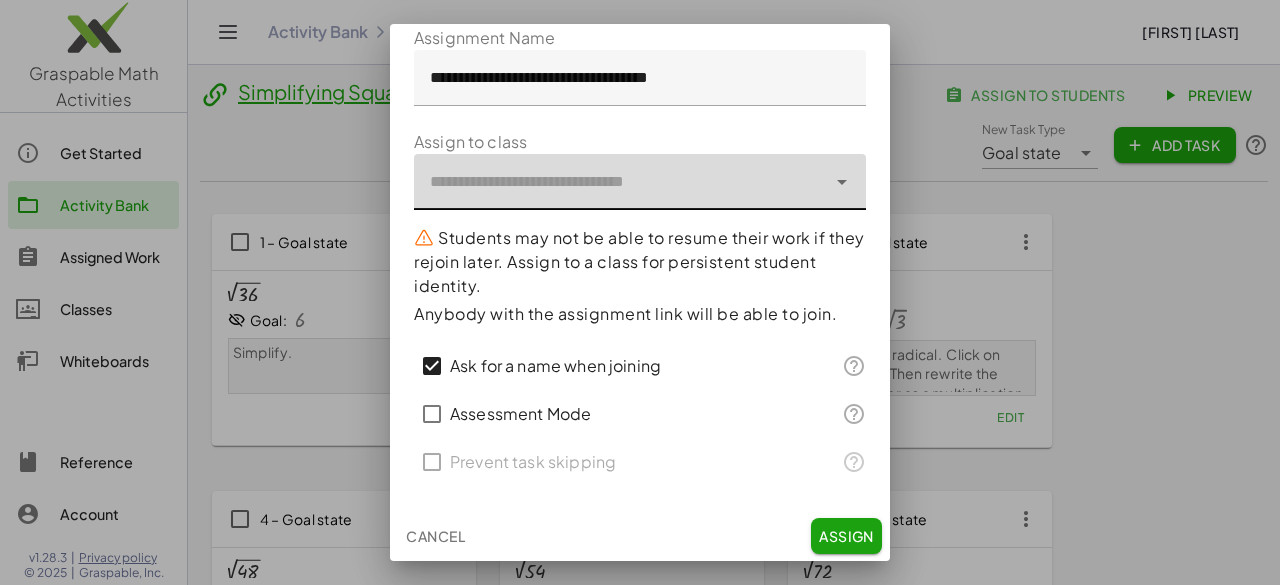 click on "Assign" 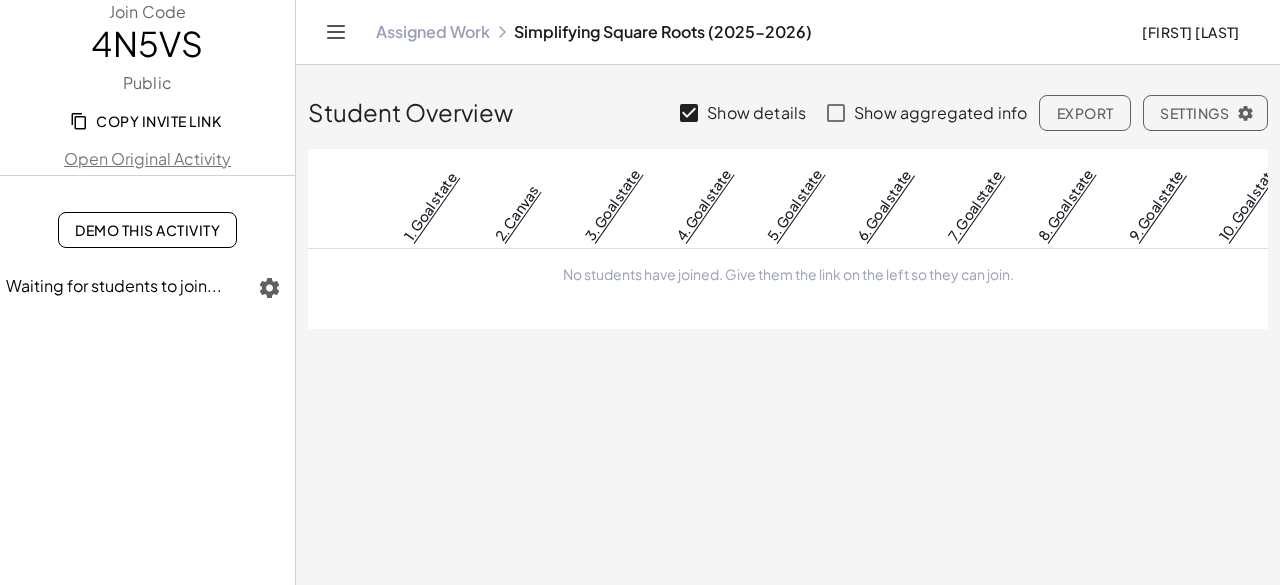 click on "Copy Invite Link" 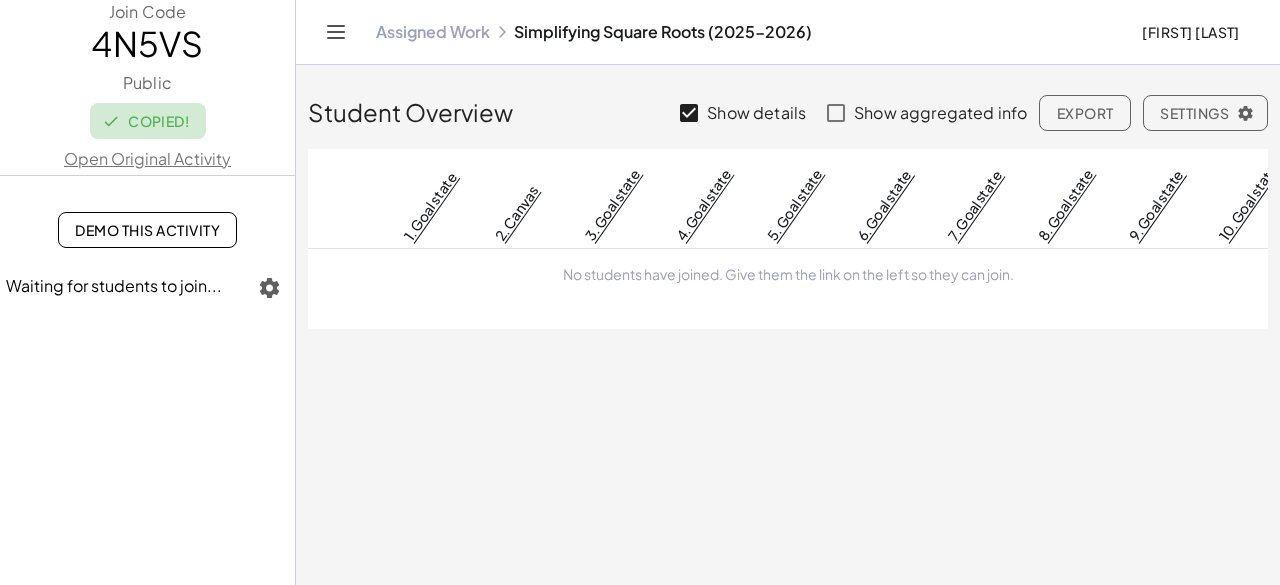 click on "Copied!" 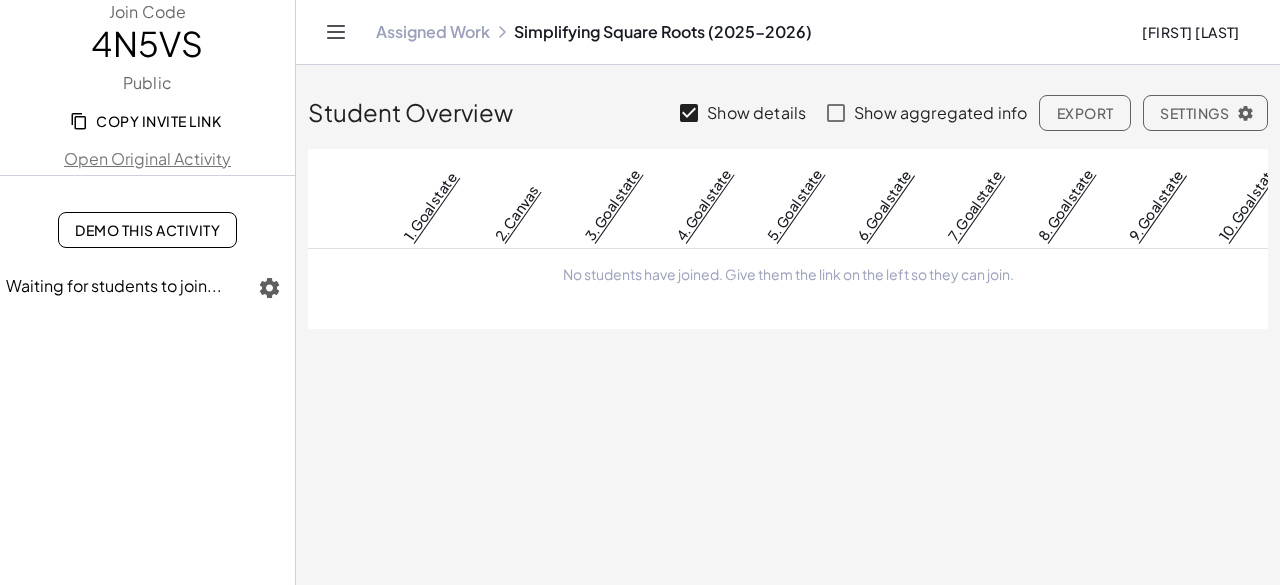 click on "[FIRST] [LAST]" 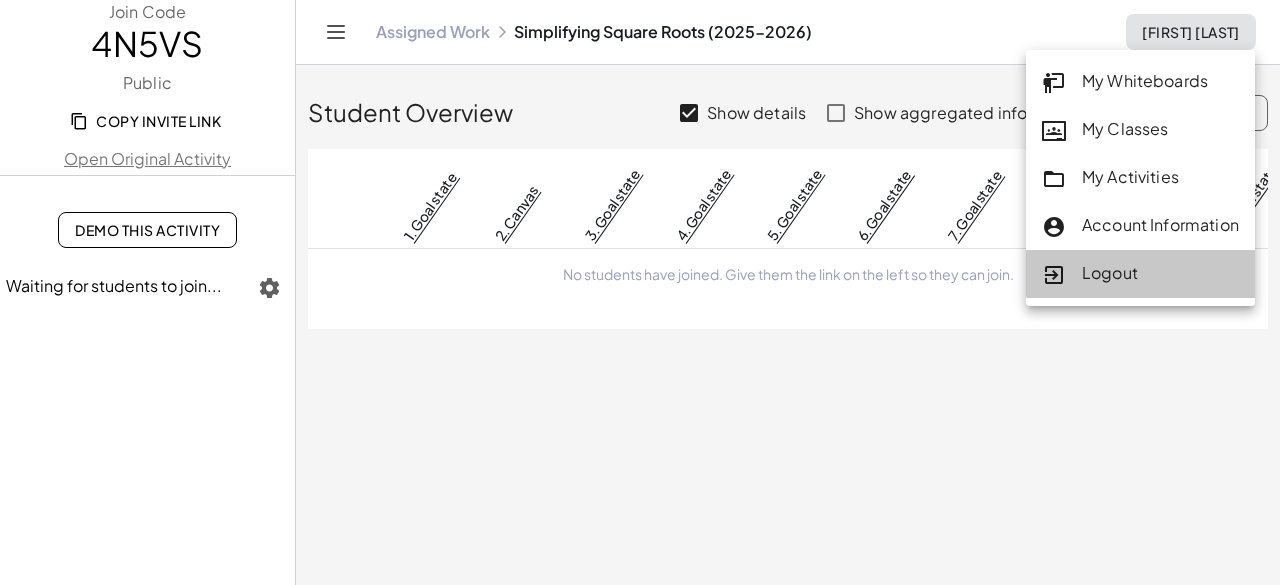 click on "Logout" 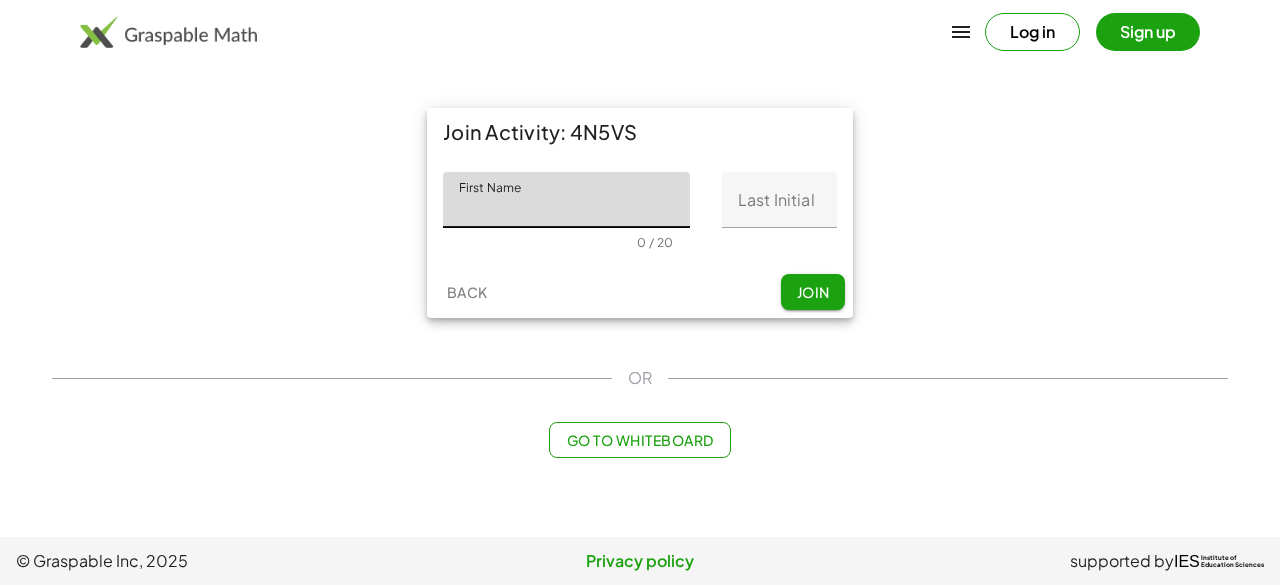scroll, scrollTop: 0, scrollLeft: 0, axis: both 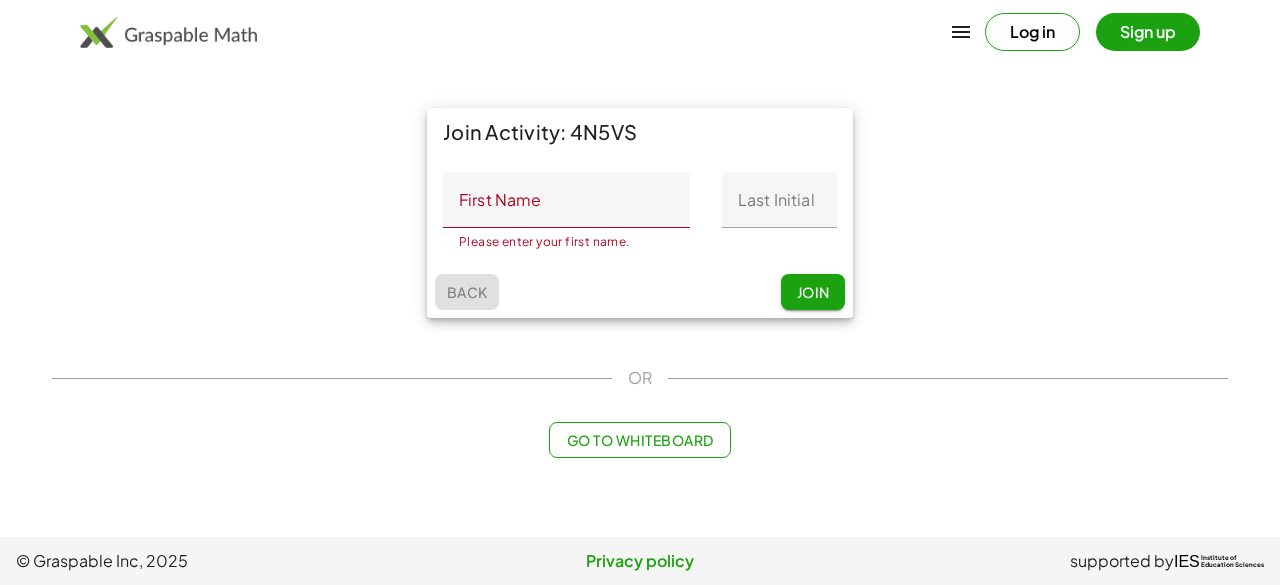 click on "Back" 